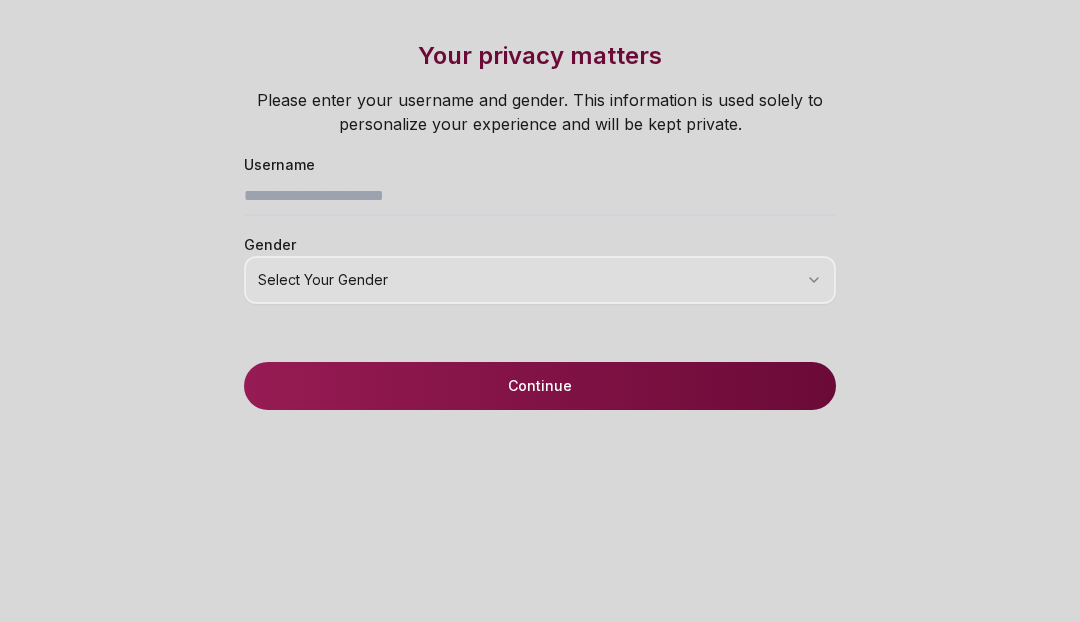 scroll, scrollTop: 0, scrollLeft: 0, axis: both 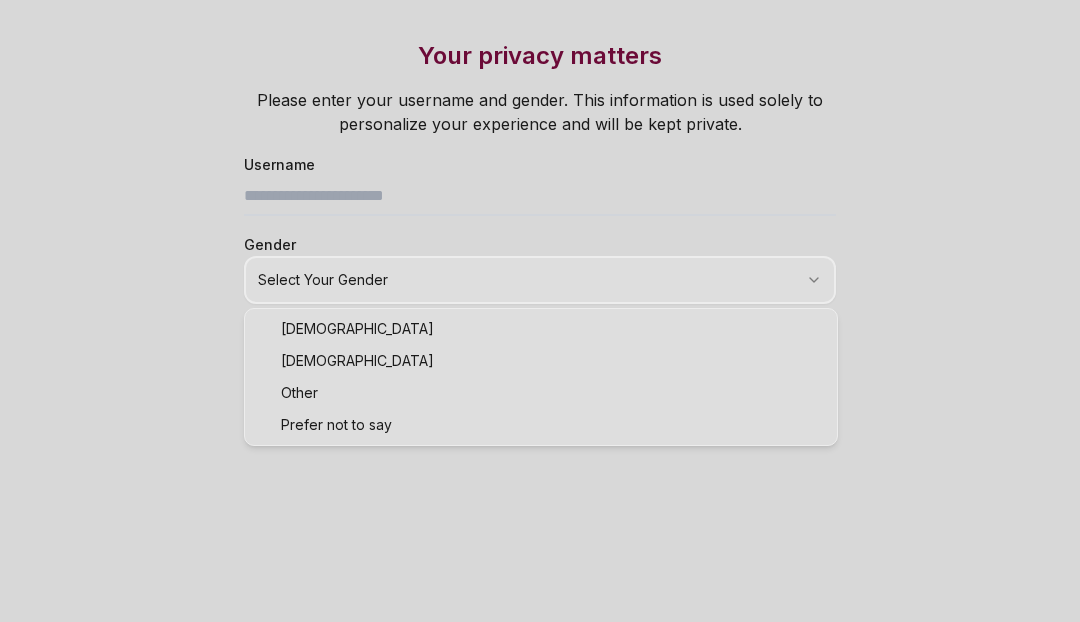 click on "Your privacy matters Please enter your username and gender. This information is used solely to personalize your experience and will be kept private. Username Gender Select your gender Just one last step before we start! Last two questions before accessing Loyalty Tests Your birthdate* (must be 18+) How did you know about [PERSON_NAME]?  Select an option Continue
[DEMOGRAPHIC_DATA] [DEMOGRAPHIC_DATA] Other Prefer not to say" at bounding box center (540, 311) 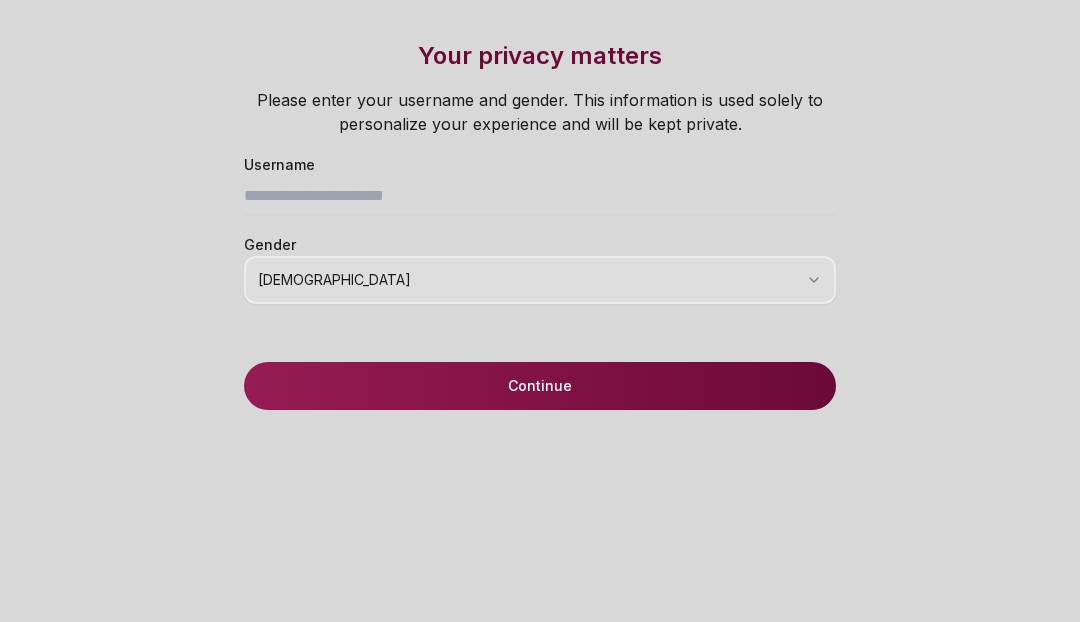 click on "Your privacy matters Please enter your username and gender. This information is used solely to personalize your experience and will be kept private. Username Gender [DEMOGRAPHIC_DATA] Just one last step before we start! Last two questions before accessing Loyalty Tests Your birthdate* (must be 18+) How did you know about [PERSON_NAME]?  Select an option Continue" at bounding box center (540, 311) 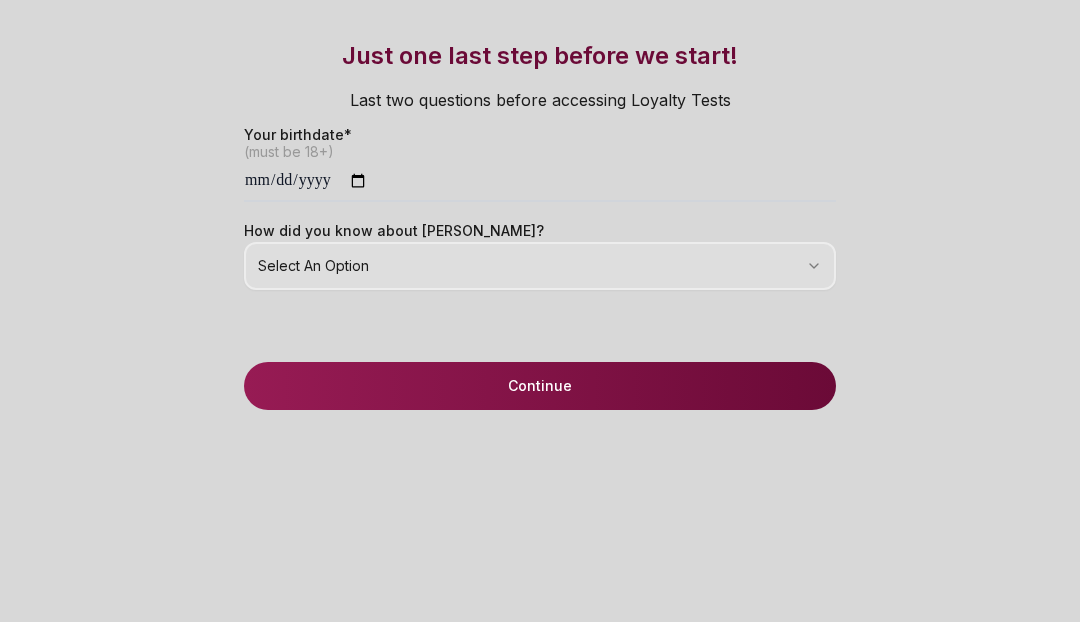 click on "Your privacy matters Please enter your username and gender. This information is used solely to personalize your experience and will be kept private. Username Gender [DEMOGRAPHIC_DATA] Just one last step before we start! Last two questions before accessing Loyalty Tests Your birthdate* (must be 18+) How did you know about [PERSON_NAME]?  Select an option Continue" at bounding box center [540, 311] 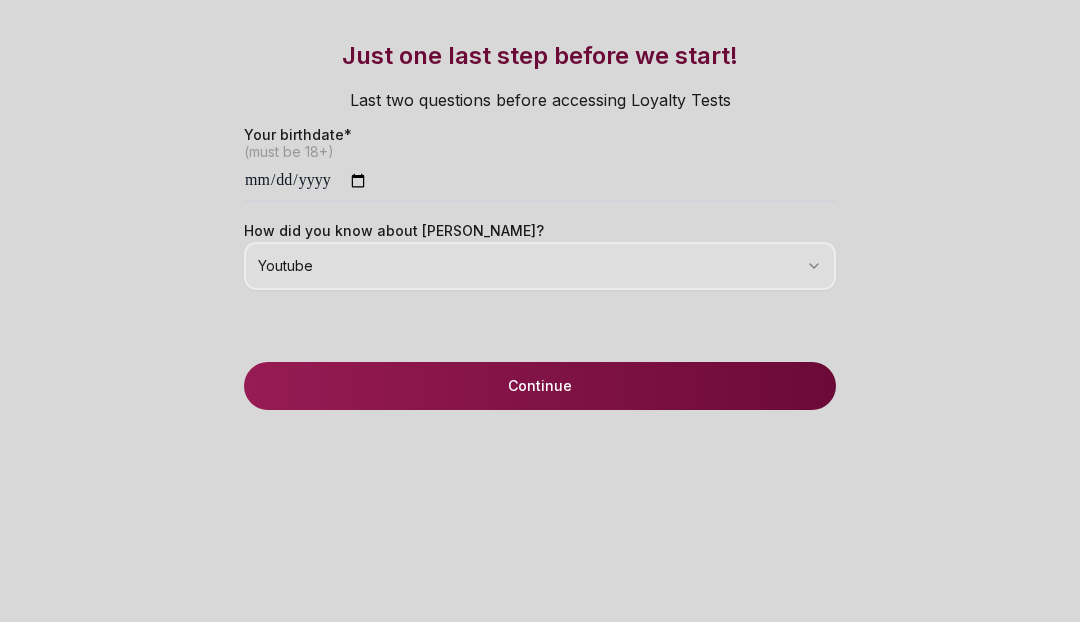 click on "Continue" at bounding box center (540, 386) 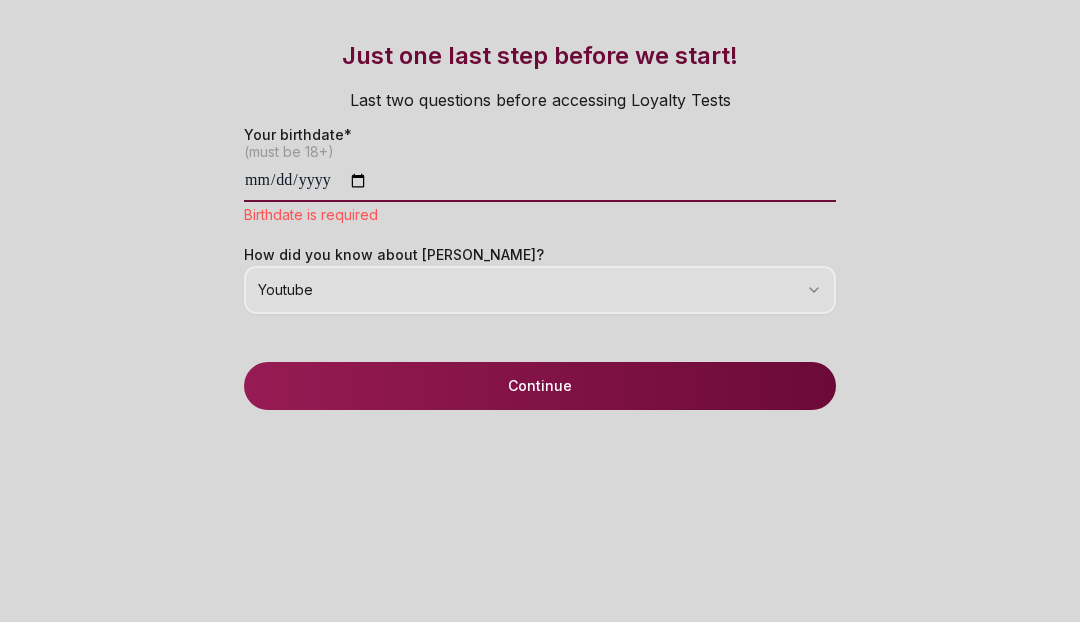 click at bounding box center (540, 182) 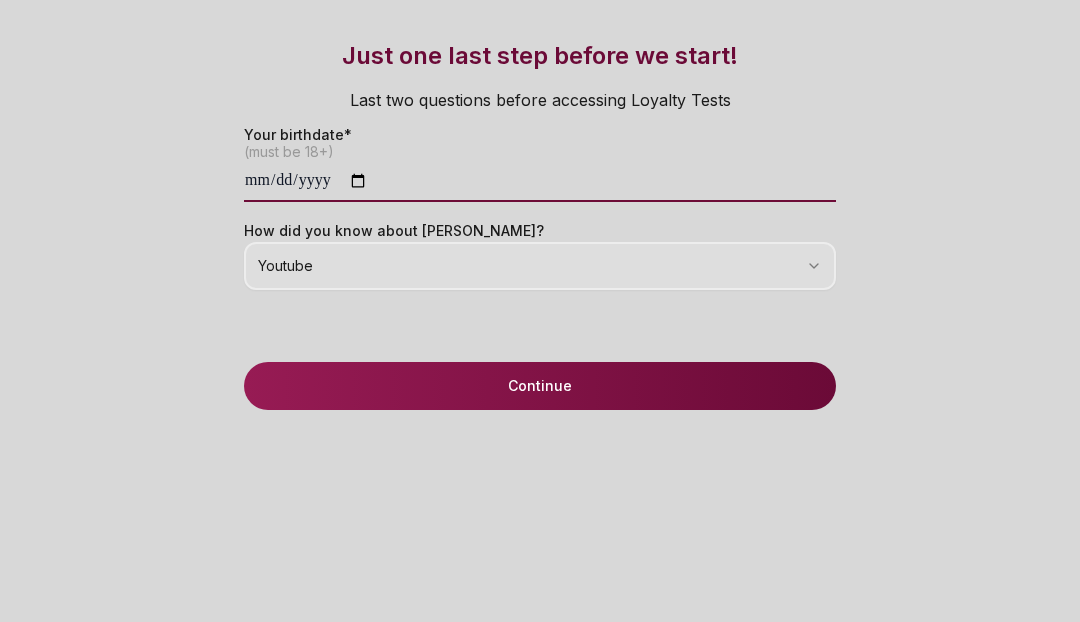type on "**********" 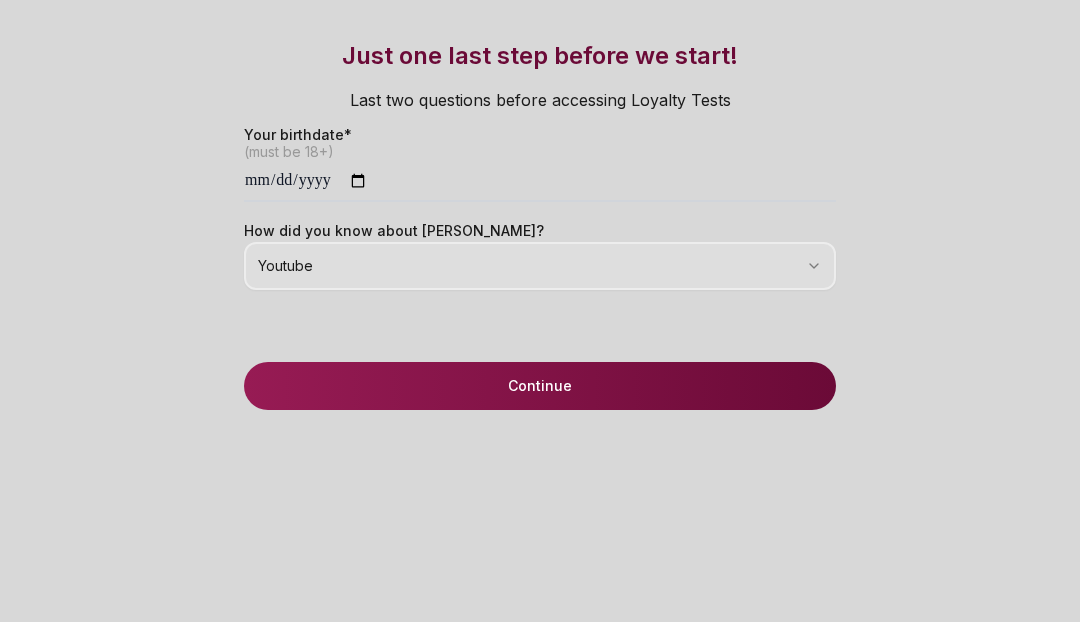 click on "Continue" at bounding box center (540, 386) 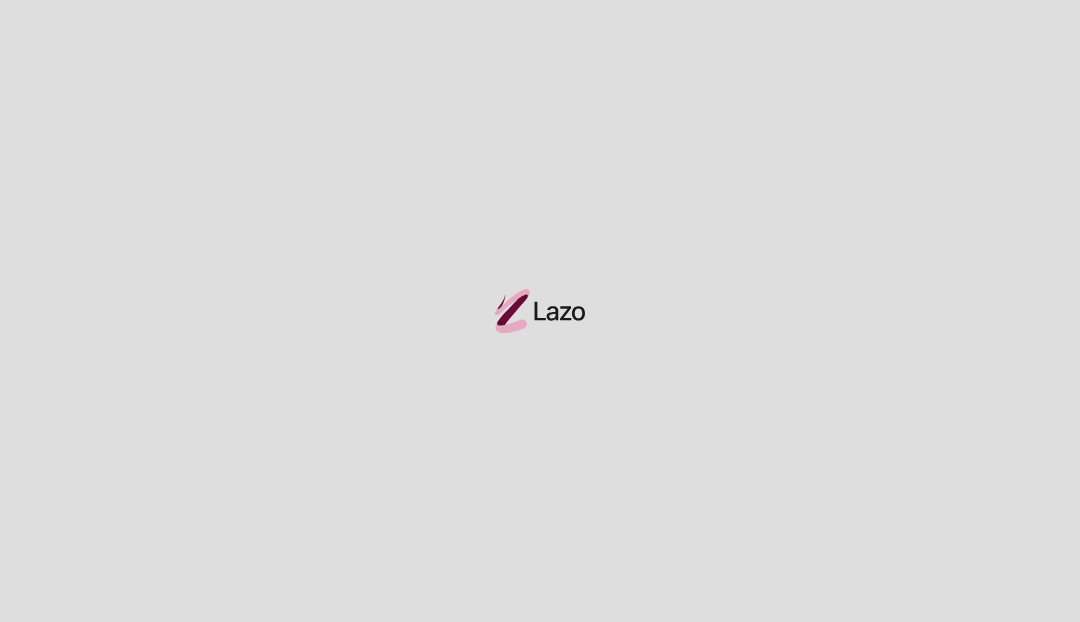 scroll, scrollTop: 0, scrollLeft: 0, axis: both 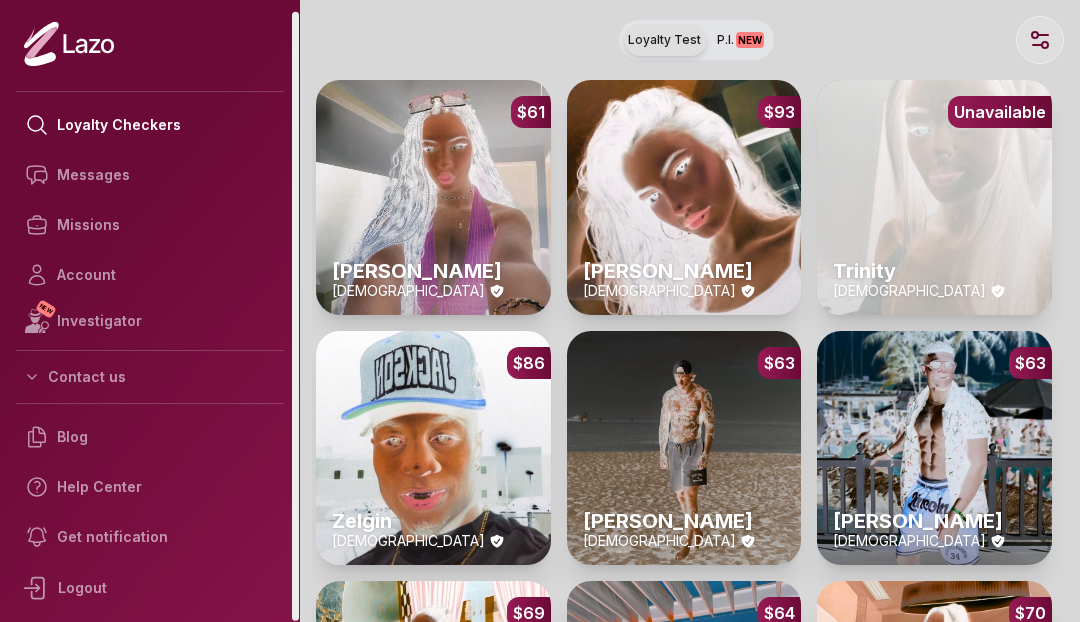 click on "Contact us" at bounding box center [150, 377] 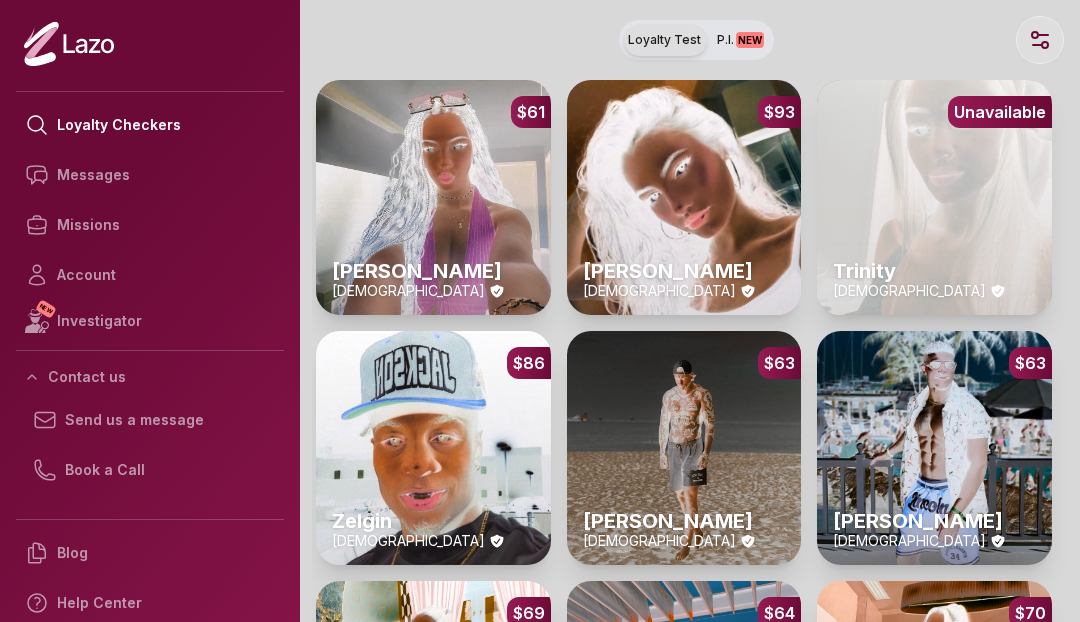 click on "Messages" at bounding box center (150, 175) 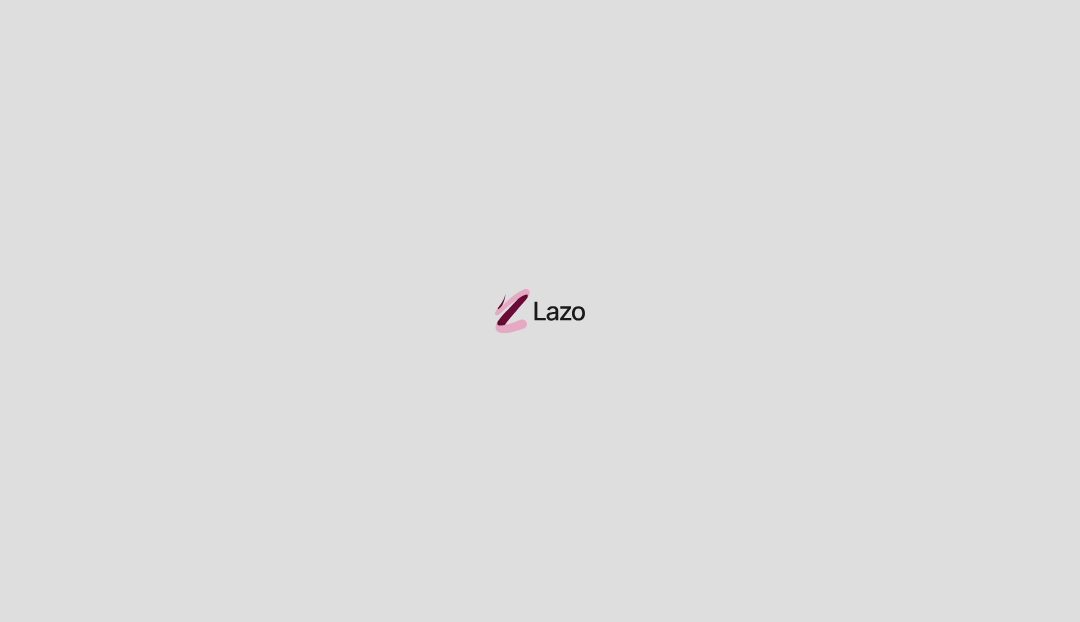 scroll, scrollTop: 0, scrollLeft: 0, axis: both 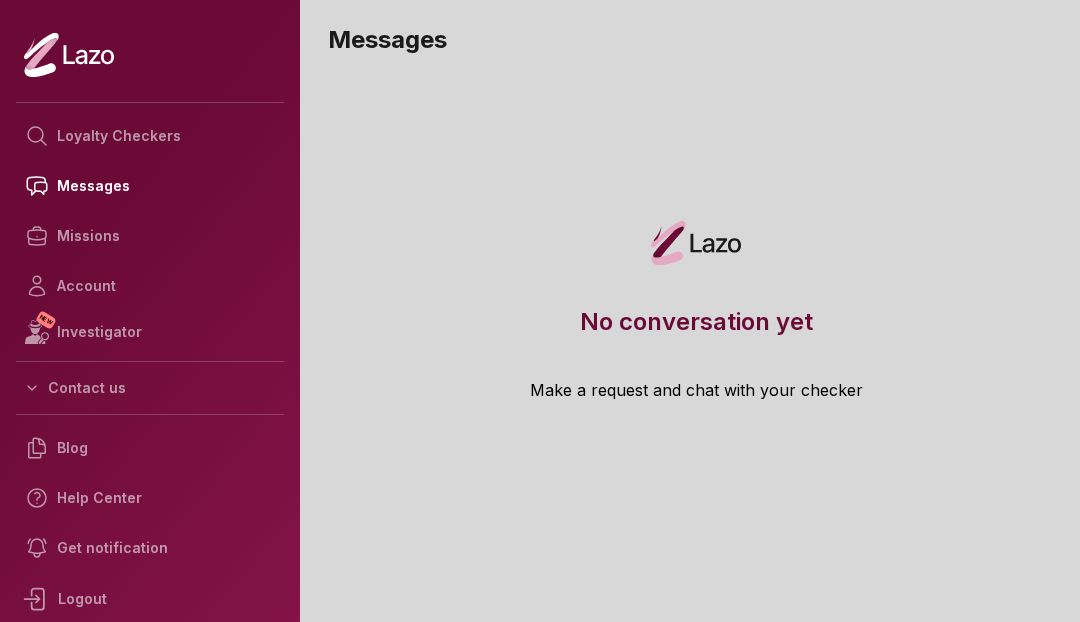 click on "Loyalty Checkers" at bounding box center [150, 136] 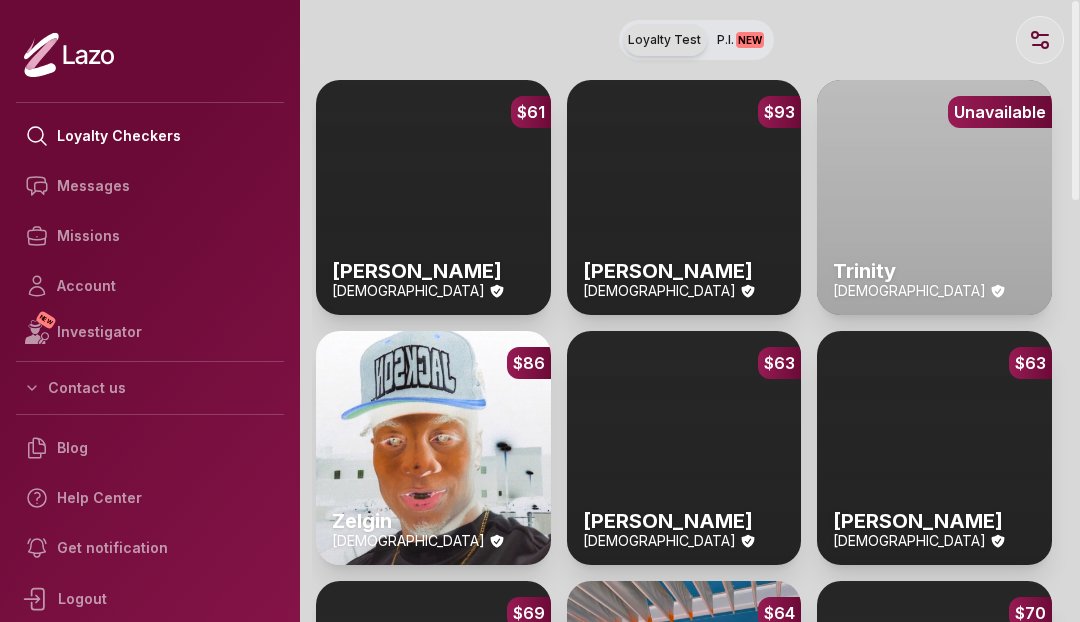 scroll, scrollTop: 0, scrollLeft: 0, axis: both 